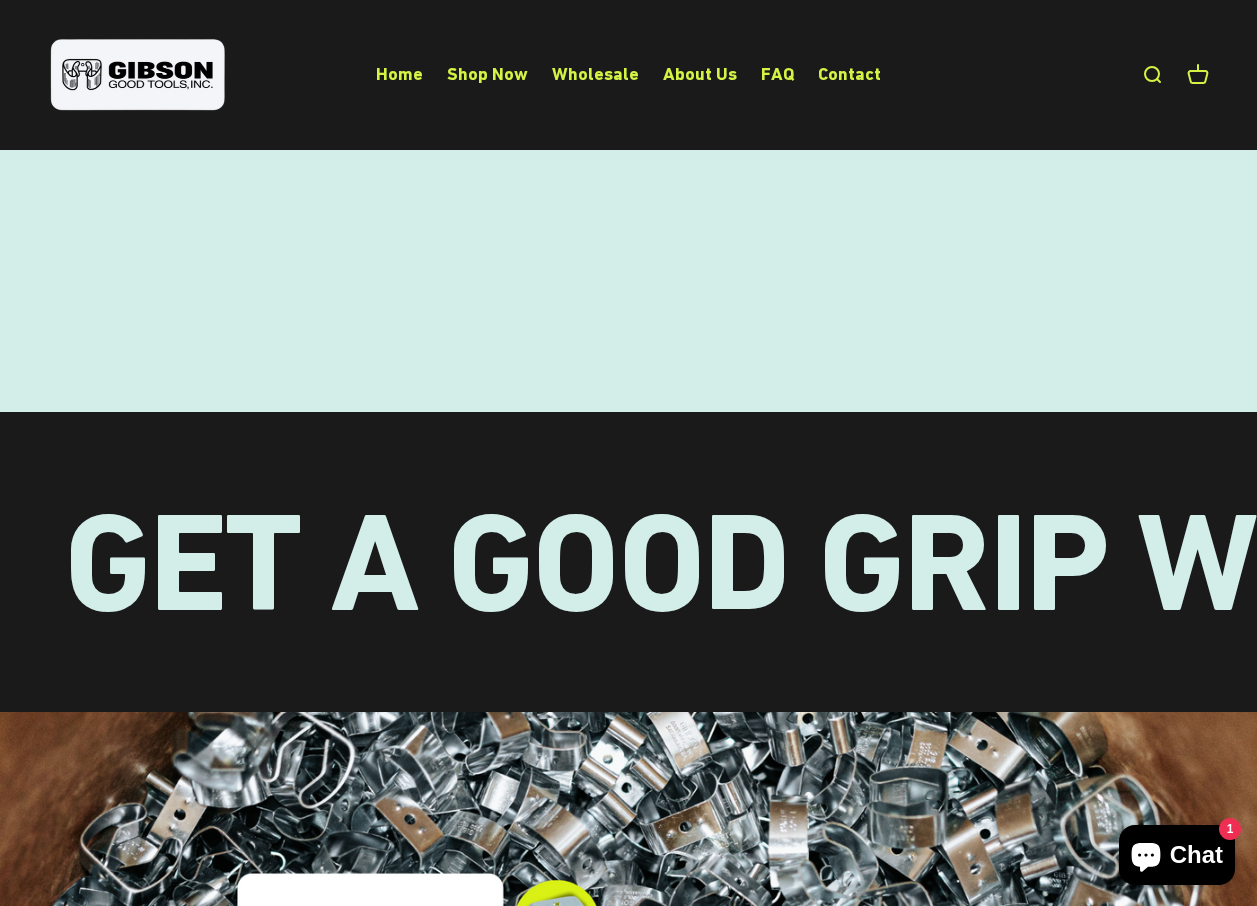 scroll, scrollTop: 4568, scrollLeft: 0, axis: vertical 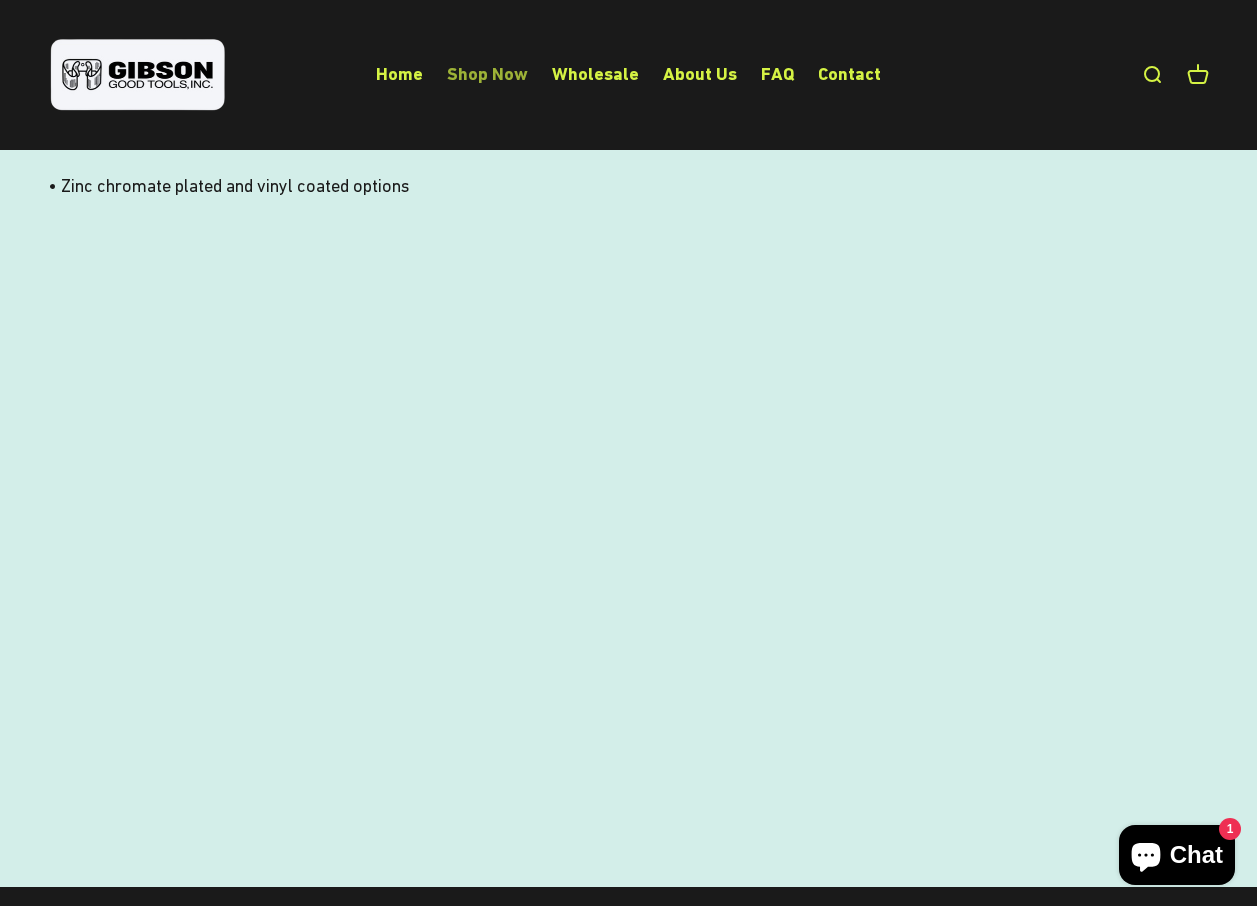 click on "Shop Now" at bounding box center (487, 73) 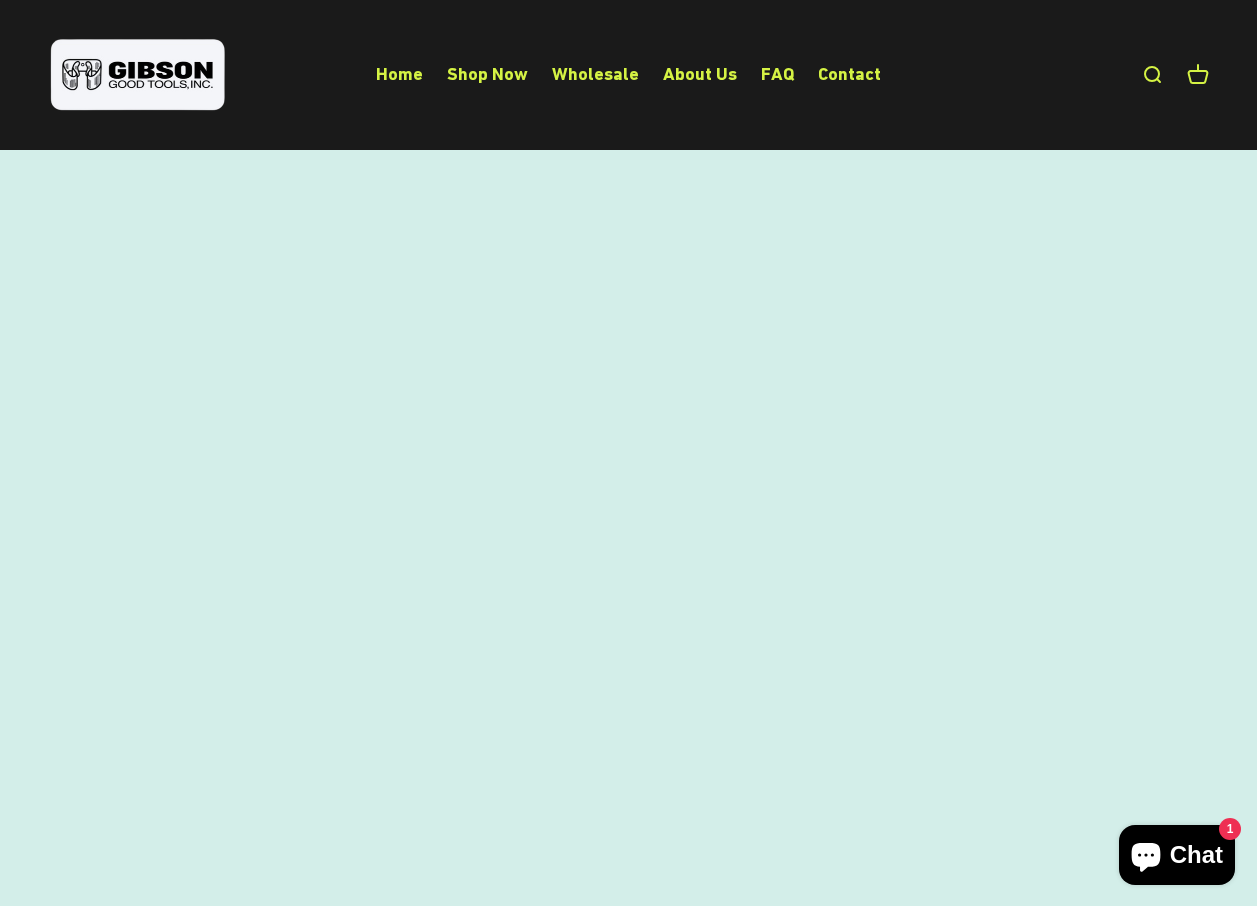 scroll, scrollTop: 300, scrollLeft: 0, axis: vertical 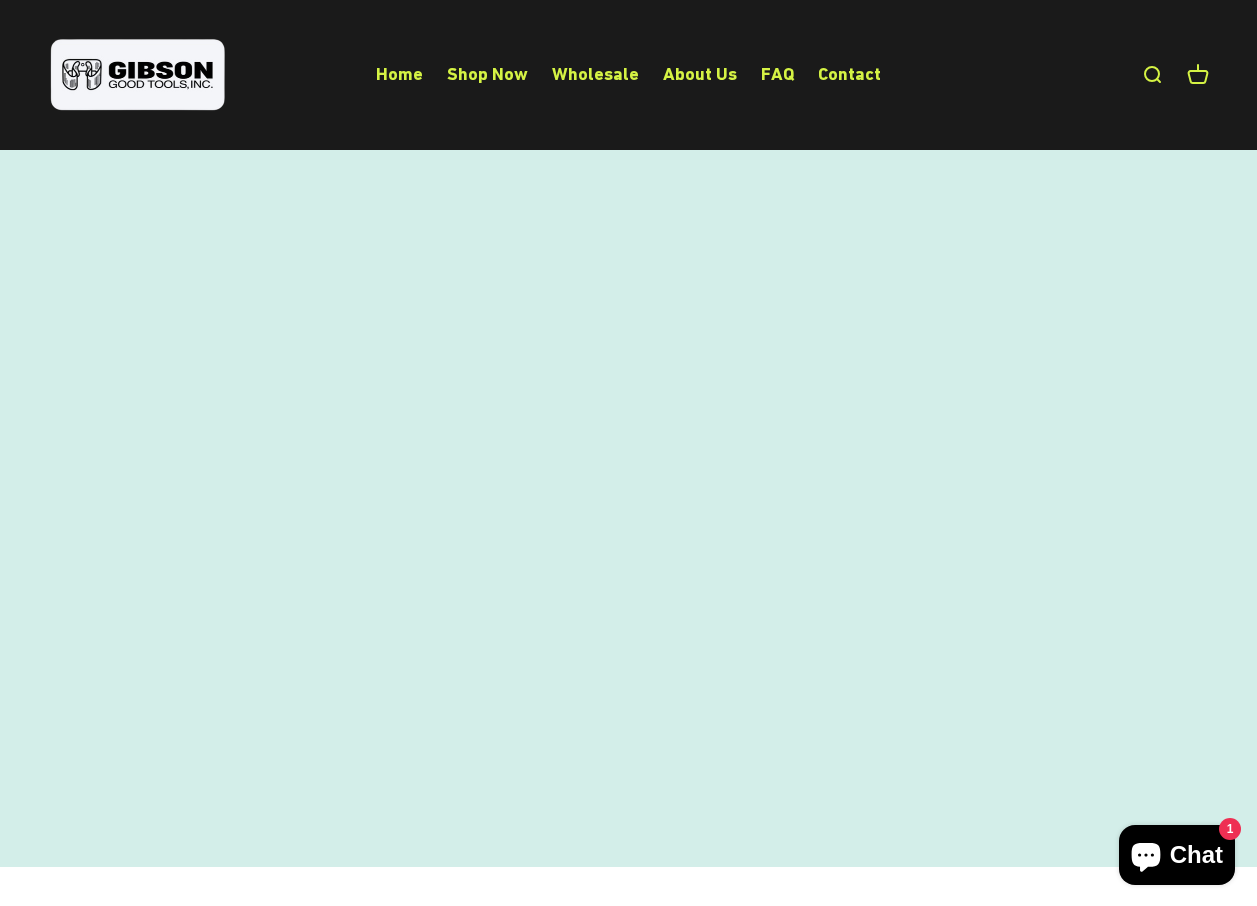 click at bounding box center [233, 615] 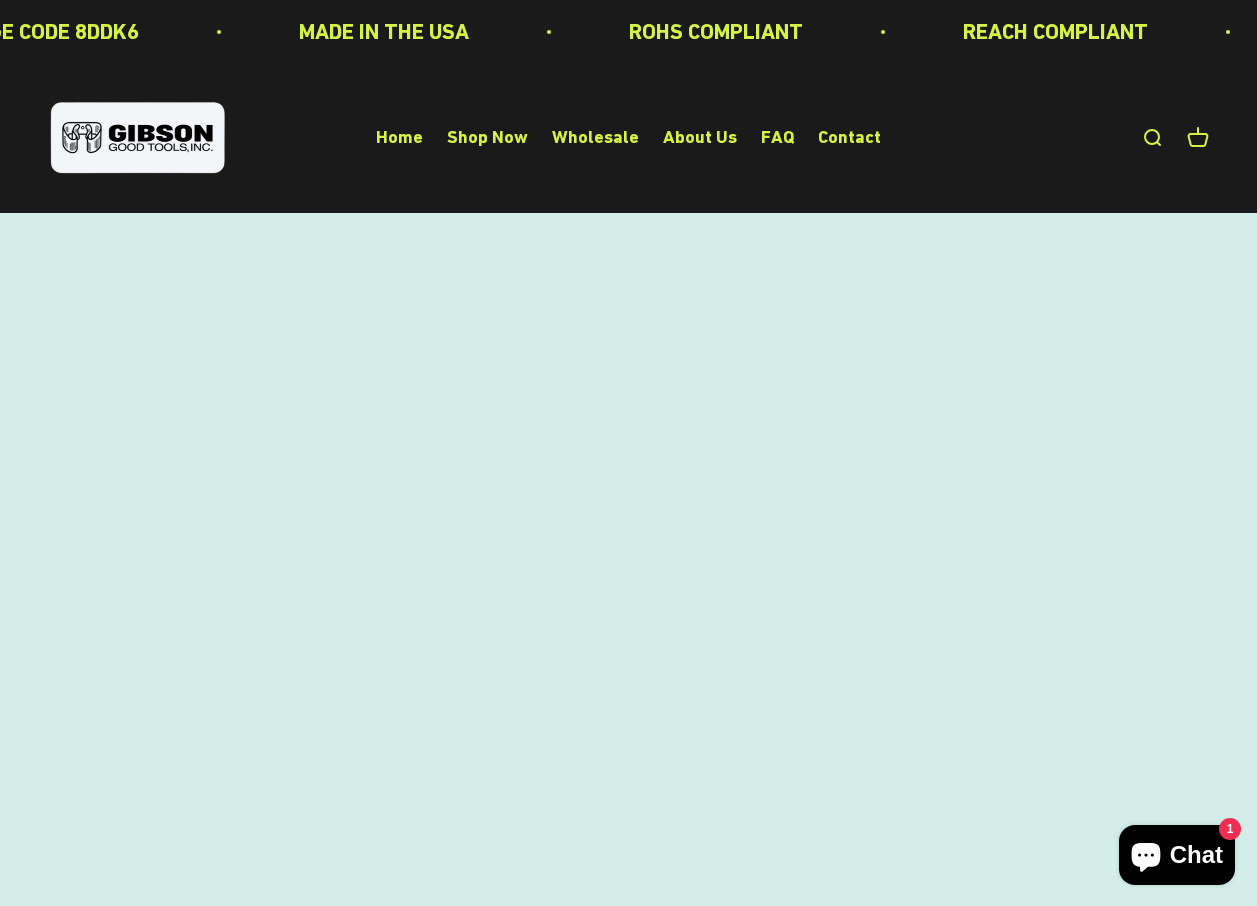 scroll, scrollTop: 175, scrollLeft: 0, axis: vertical 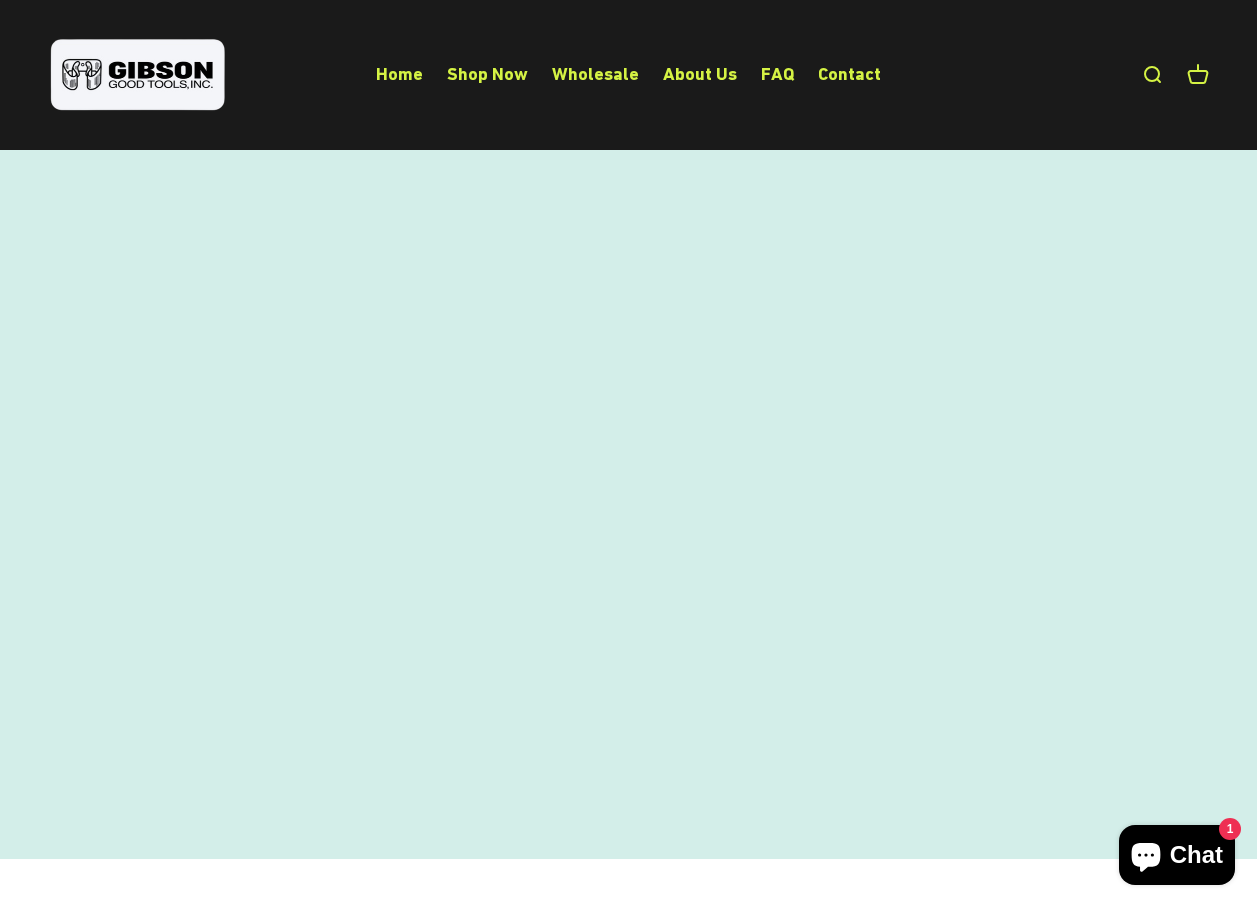 click on "Spring Steel Gripper Clip - Vinyl Coated - 3/8"-5/8" (#225-FS)" at bounding box center (318, 687) 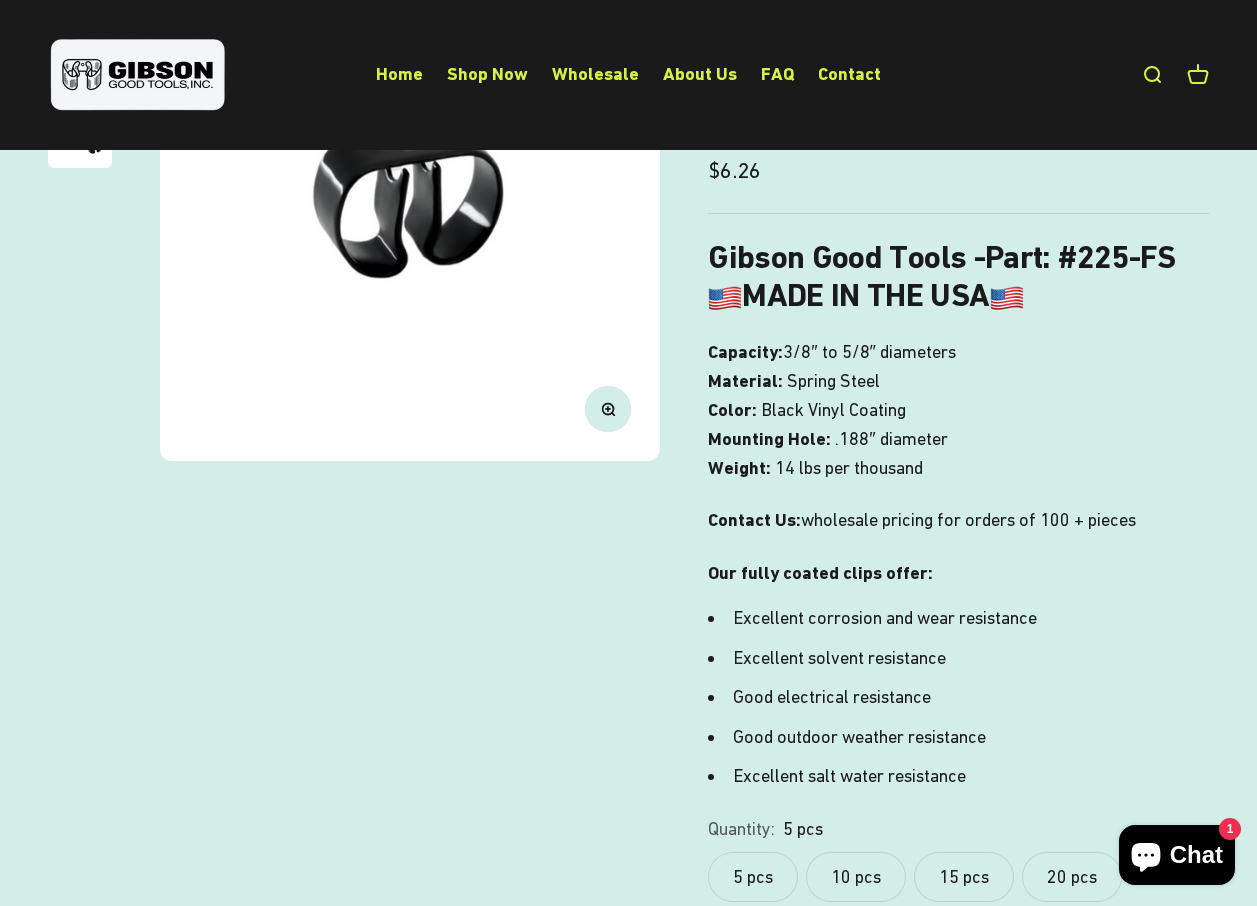 scroll, scrollTop: 0, scrollLeft: 0, axis: both 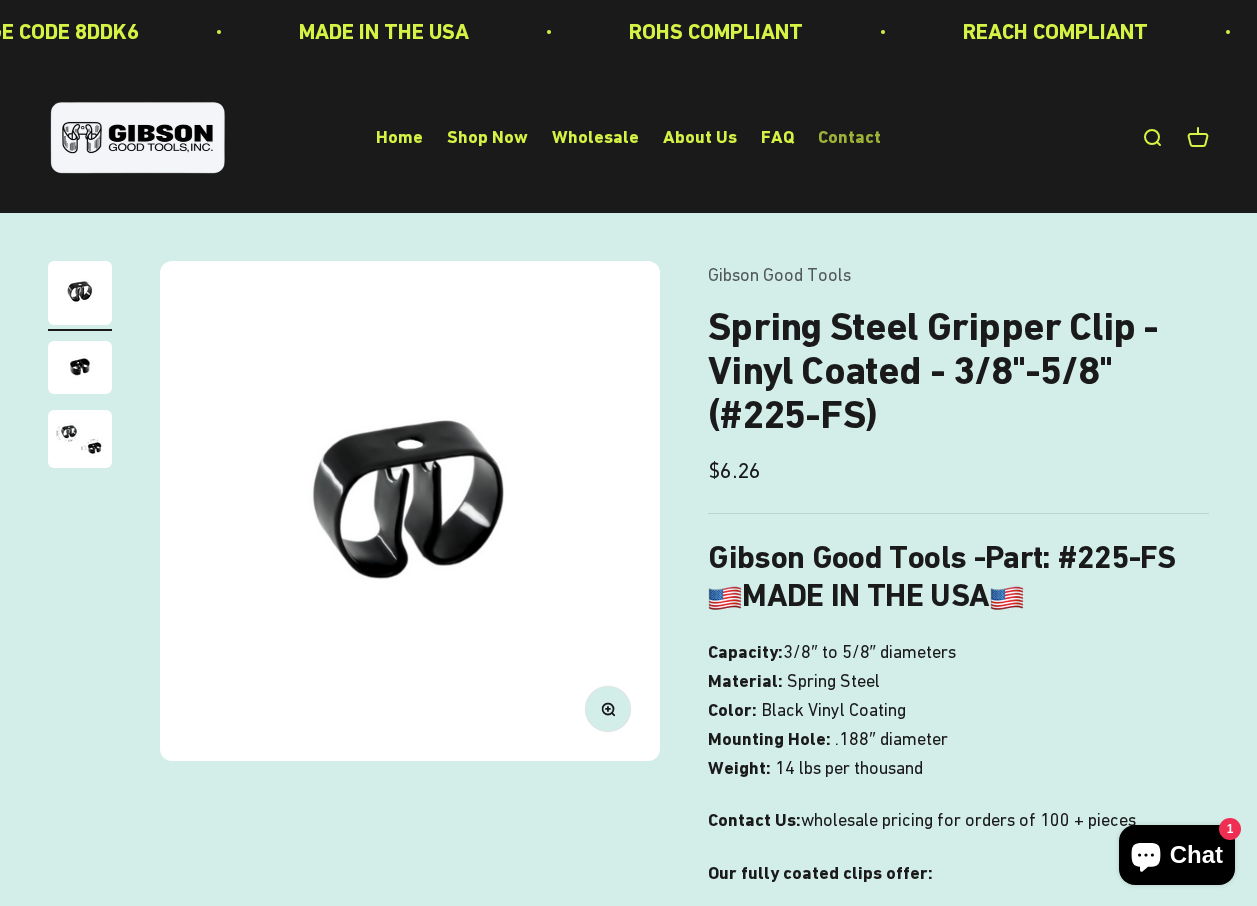 click on "Contact" at bounding box center [849, 137] 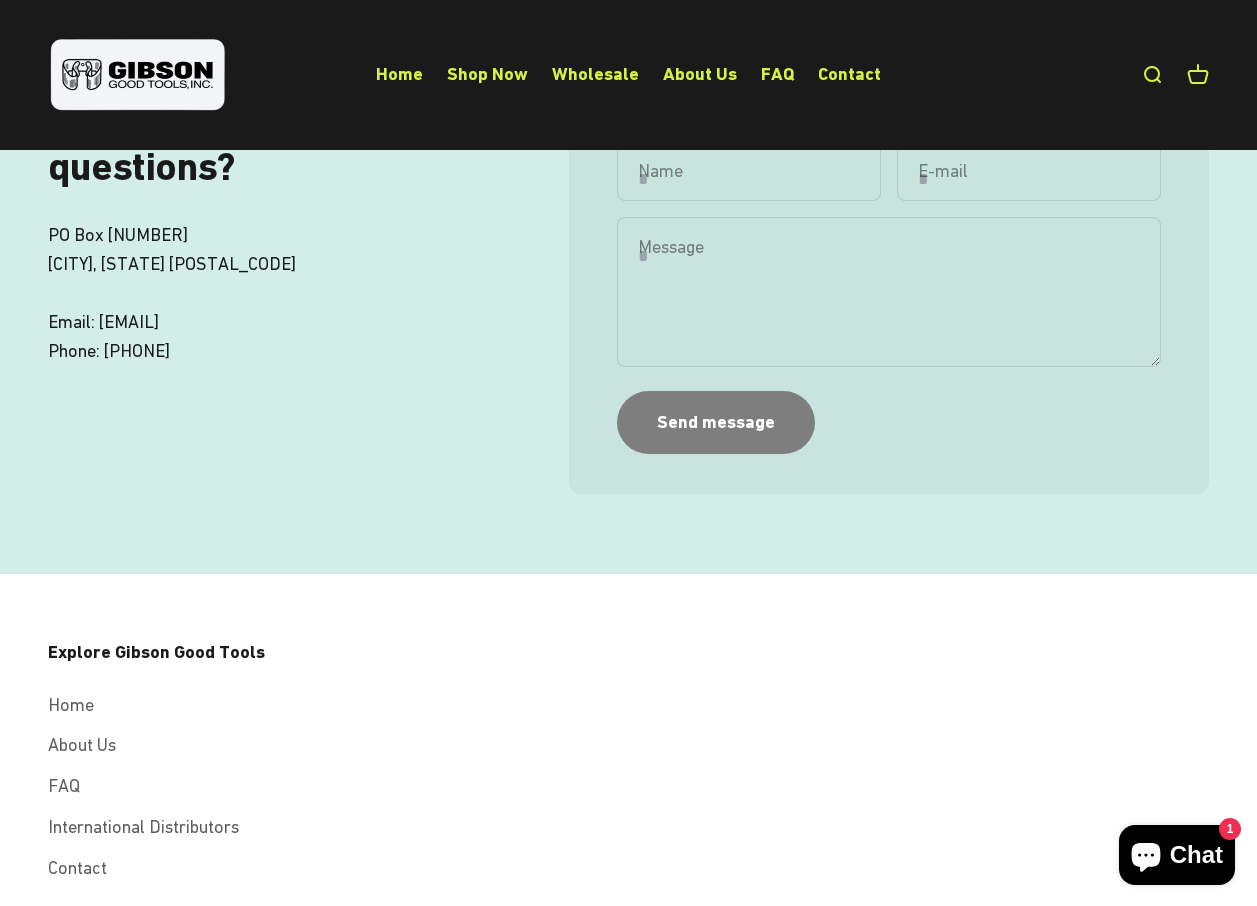 scroll, scrollTop: 0, scrollLeft: 0, axis: both 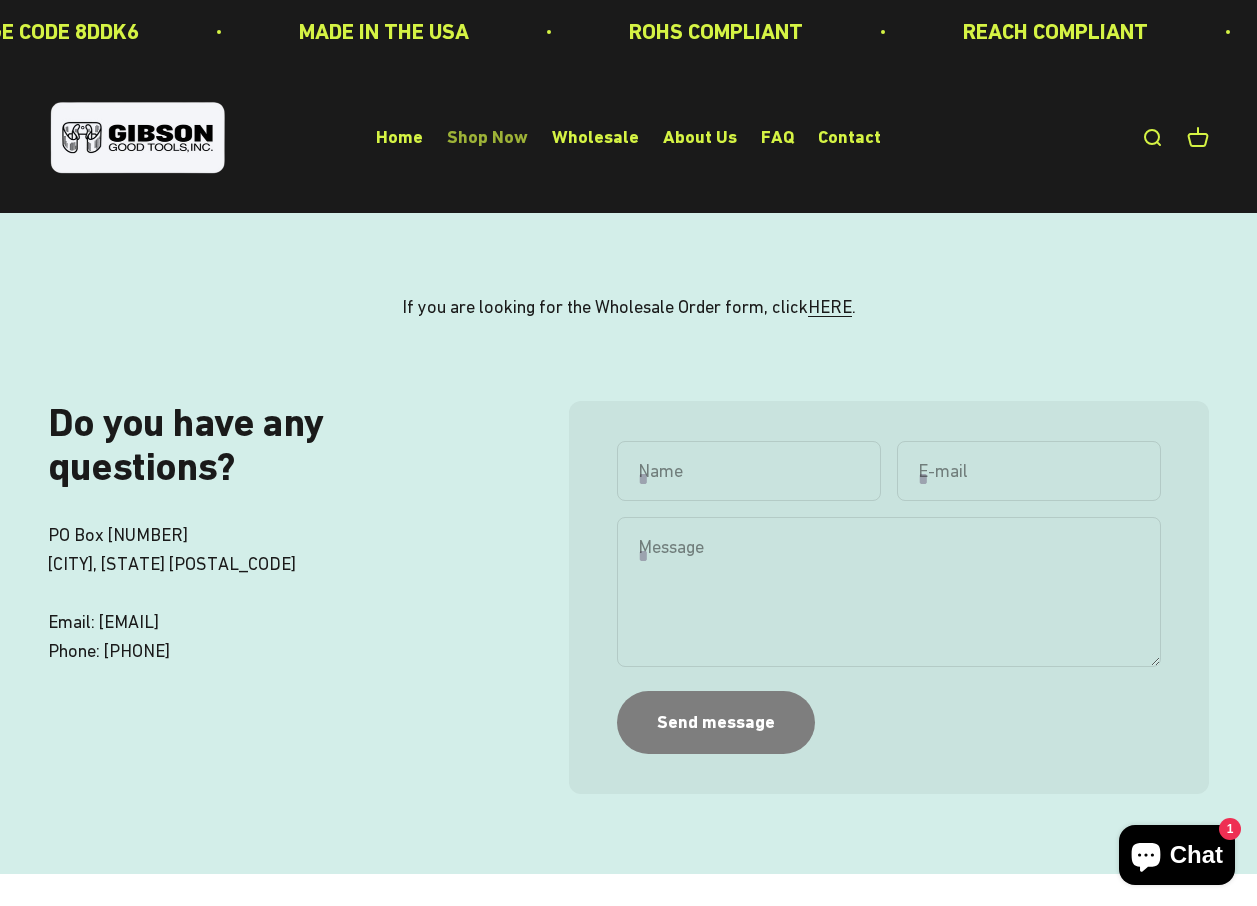 click on "Shop Now" at bounding box center [487, 137] 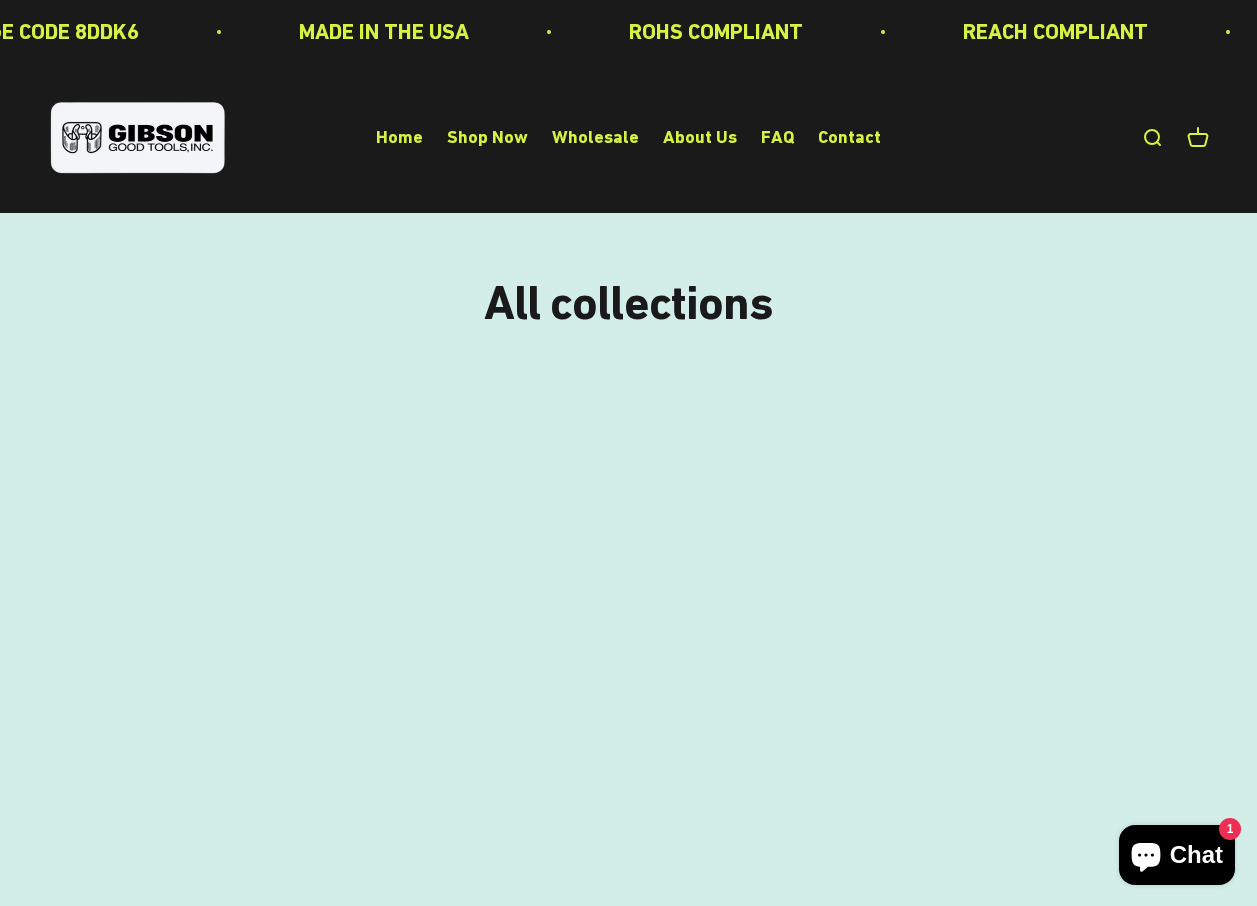 scroll, scrollTop: 350, scrollLeft: 0, axis: vertical 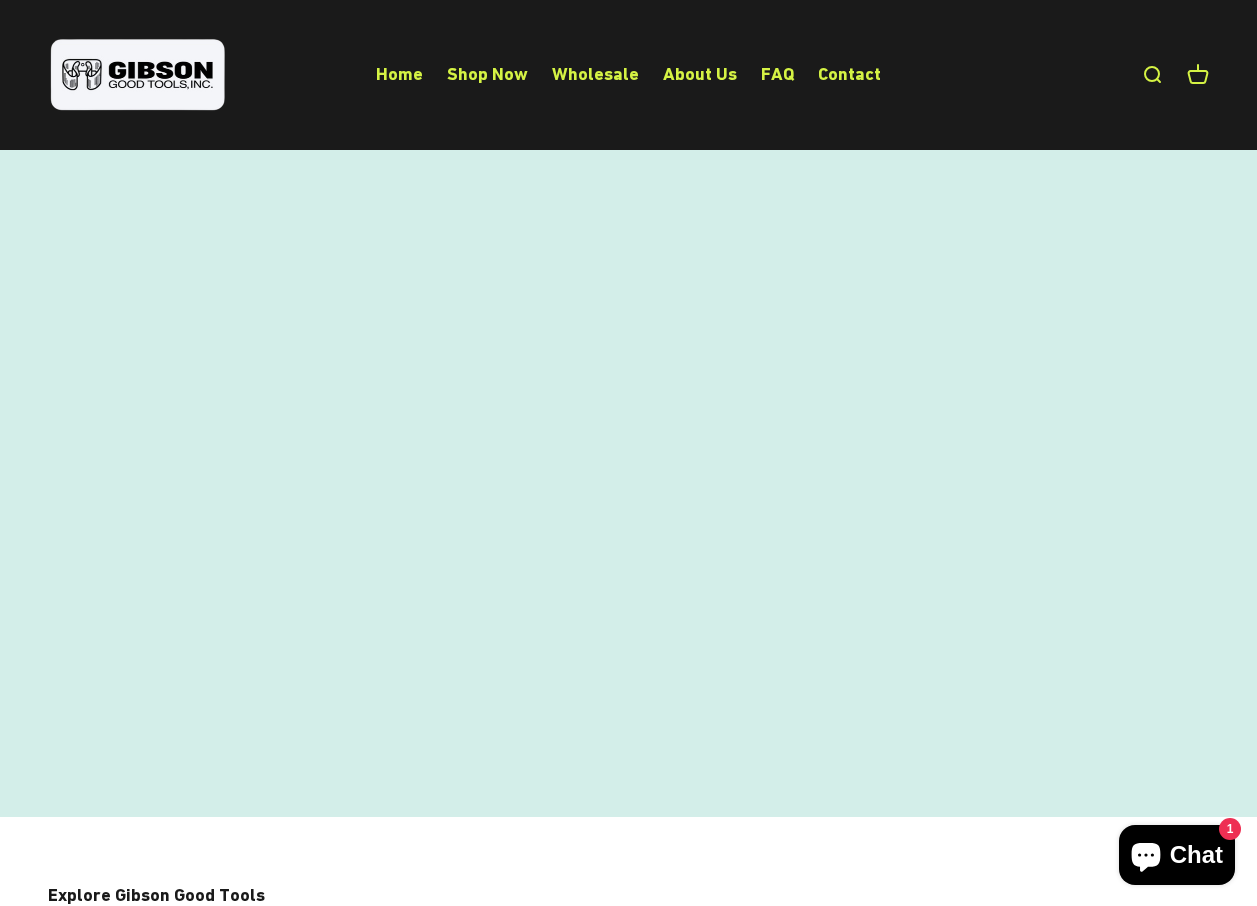 click at bounding box center (233, 565) 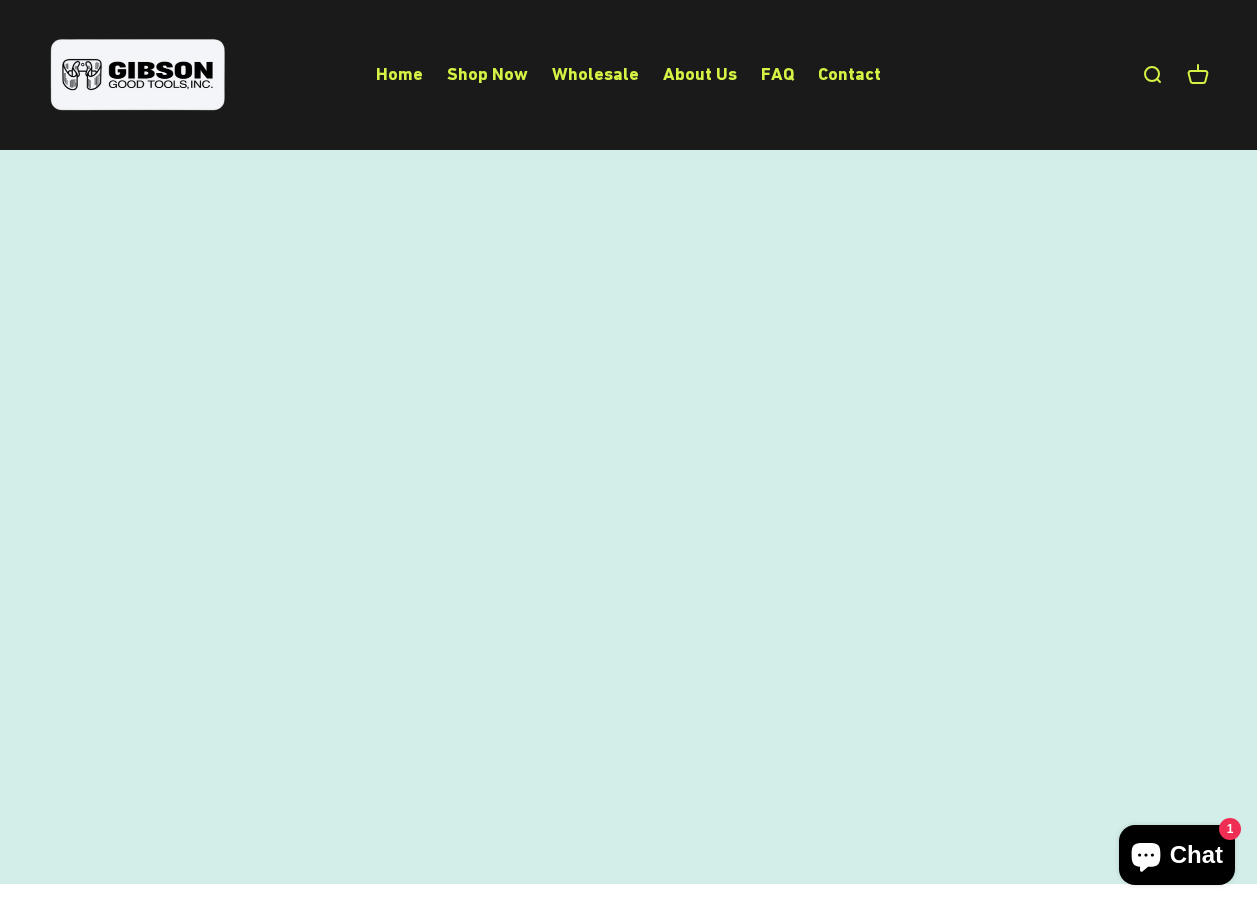 scroll, scrollTop: 175, scrollLeft: 0, axis: vertical 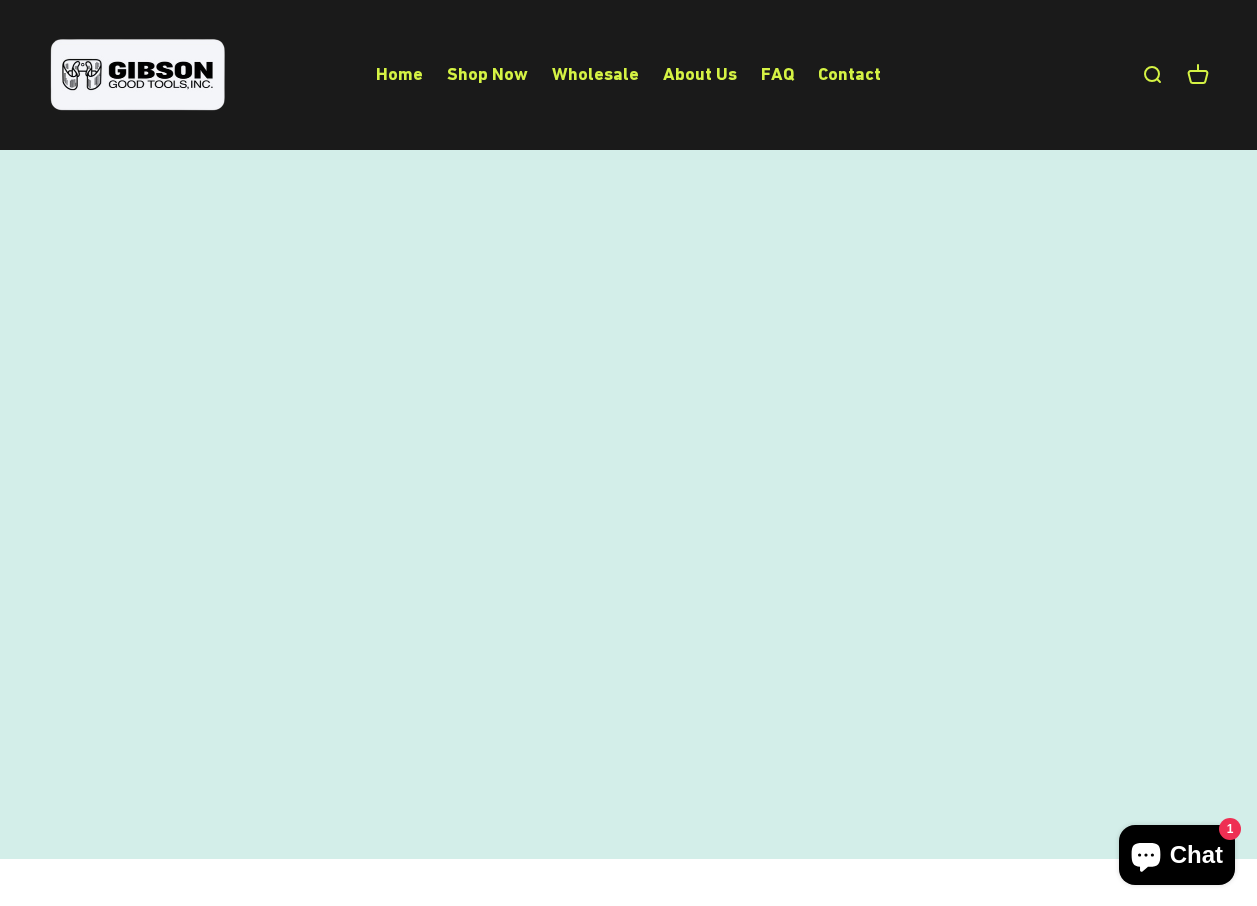 click on "Spring Steel Gripper Clip - Vinyl Coated - 3/8"-5/8" (#225-FS)" at bounding box center (318, 687) 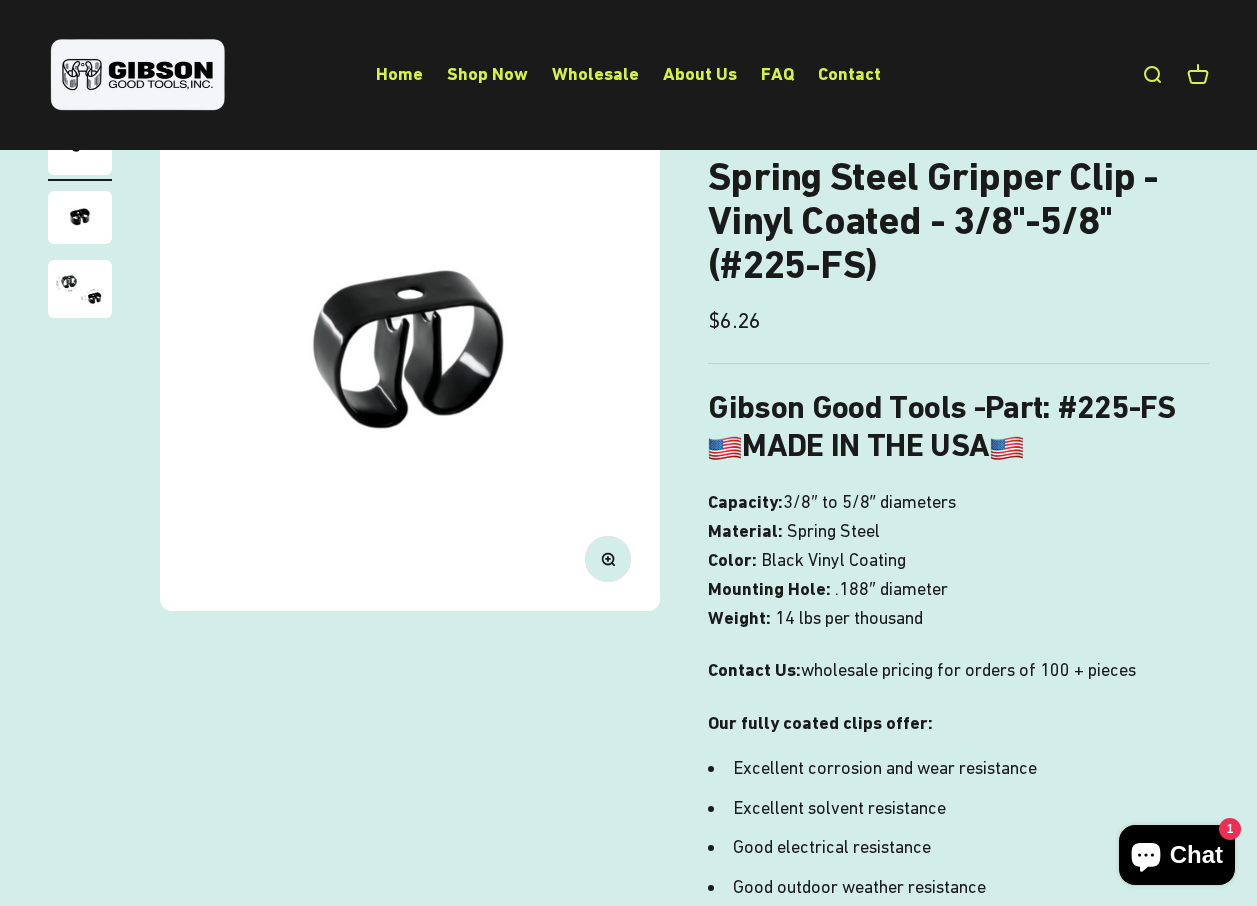 scroll, scrollTop: 0, scrollLeft: 0, axis: both 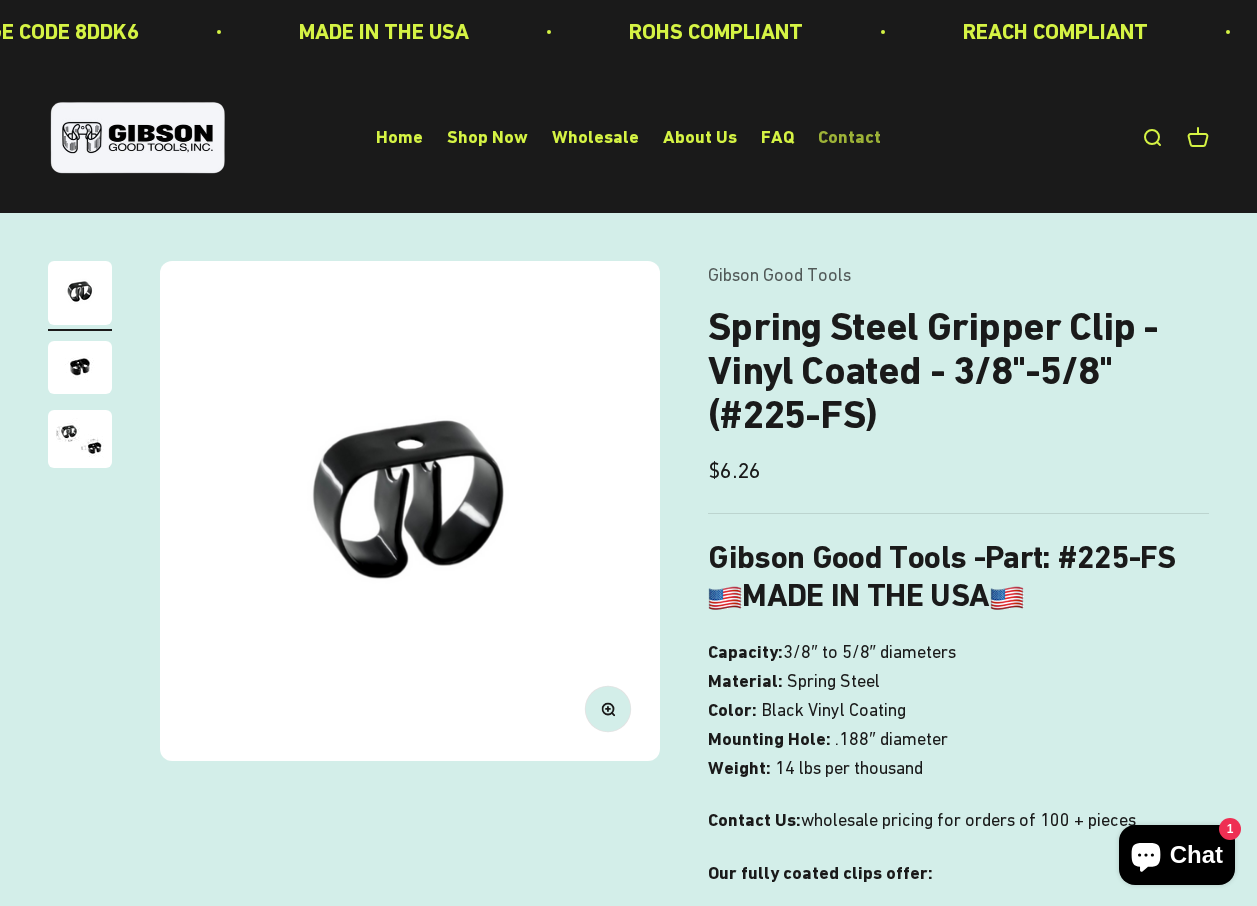 click on "Contact" at bounding box center (849, 137) 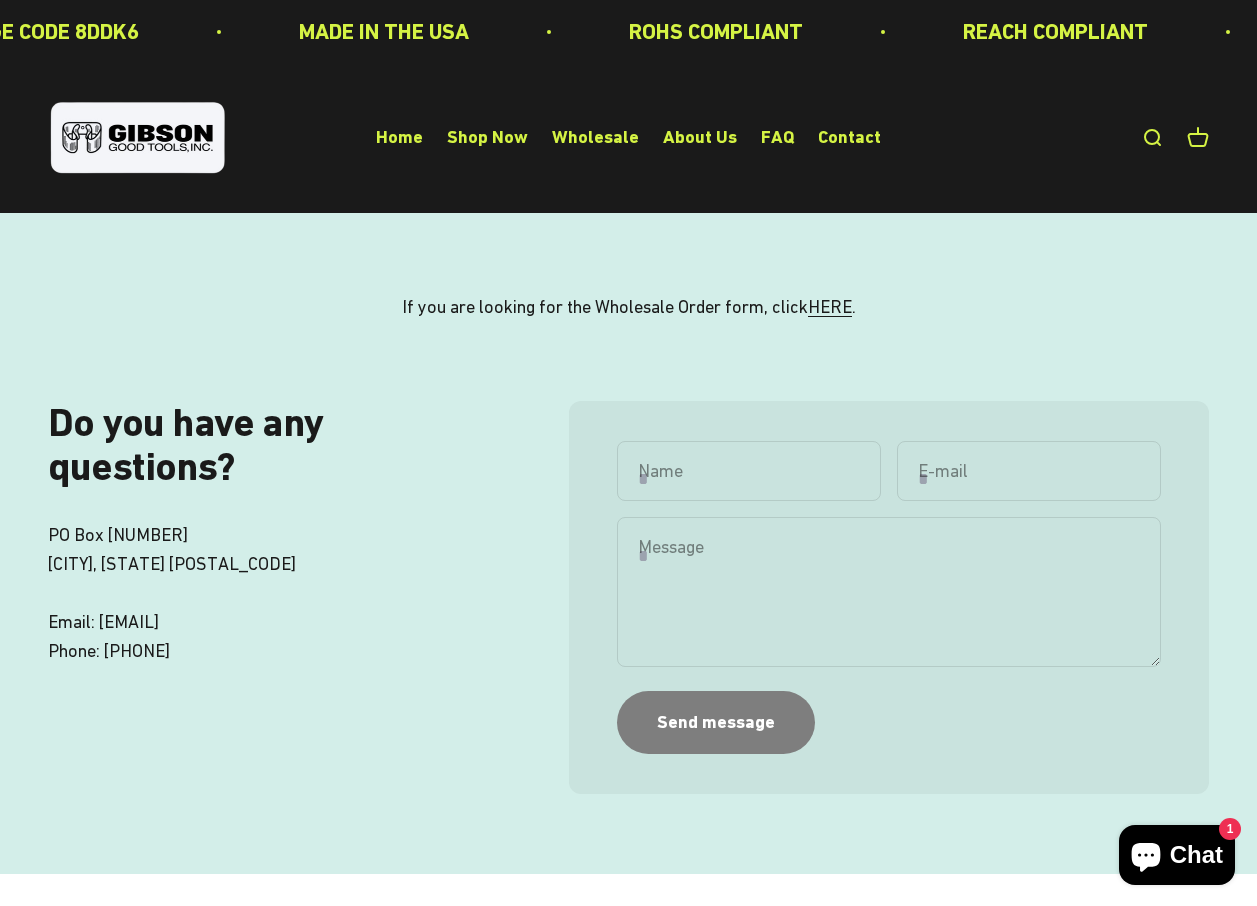 scroll, scrollTop: 0, scrollLeft: 0, axis: both 